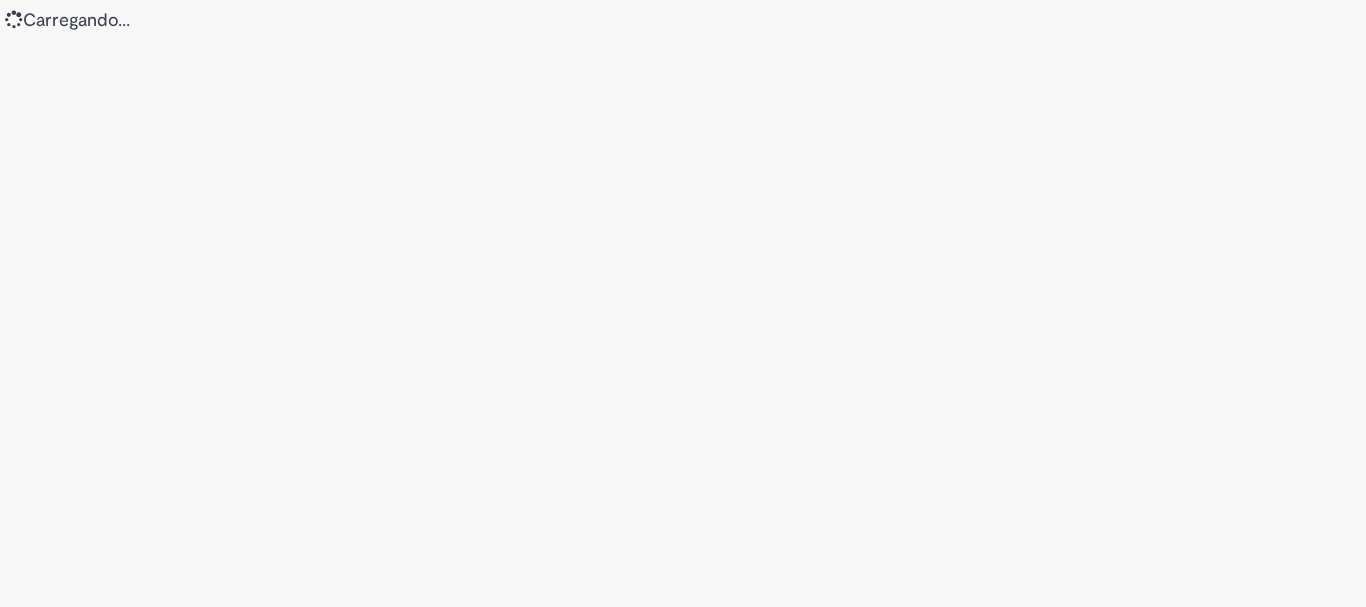 scroll, scrollTop: 0, scrollLeft: 0, axis: both 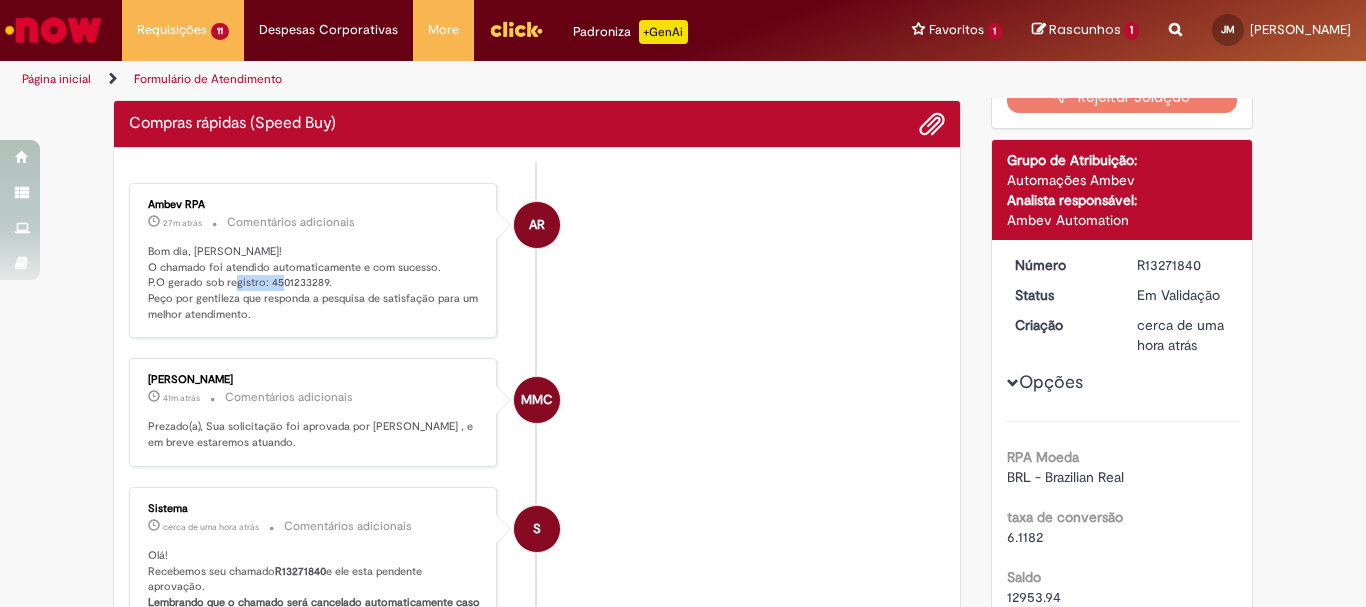 drag, startPoint x: 260, startPoint y: 283, endPoint x: 316, endPoint y: 286, distance: 56.0803 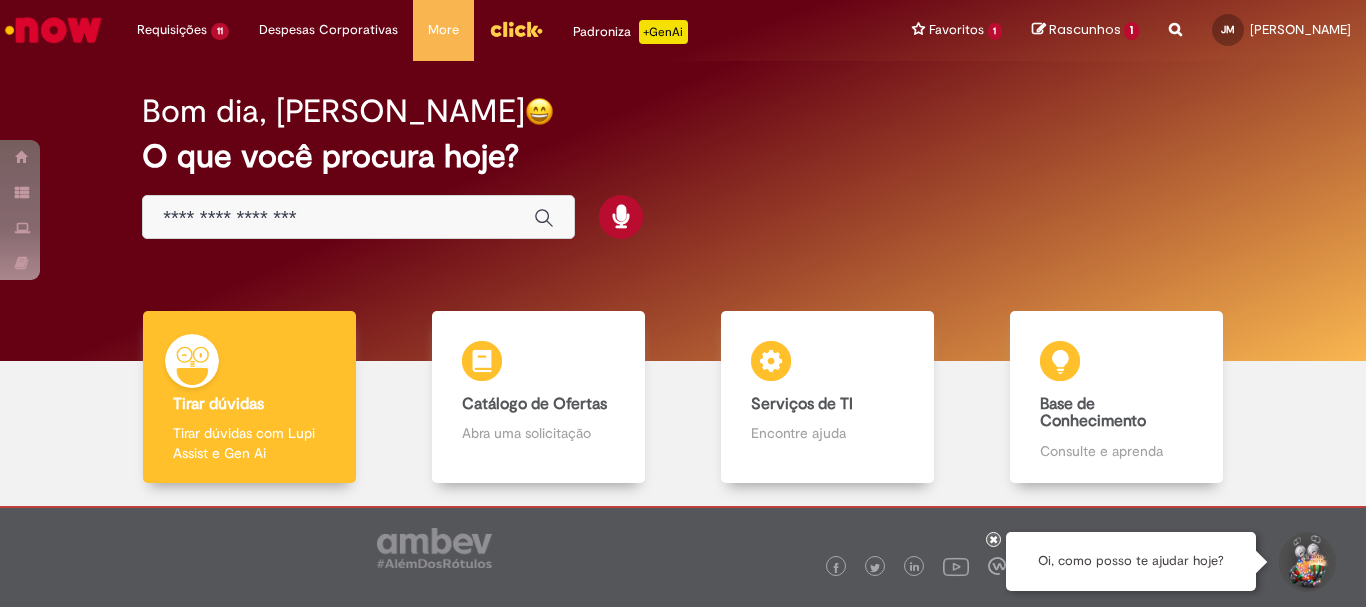 scroll, scrollTop: 0, scrollLeft: 0, axis: both 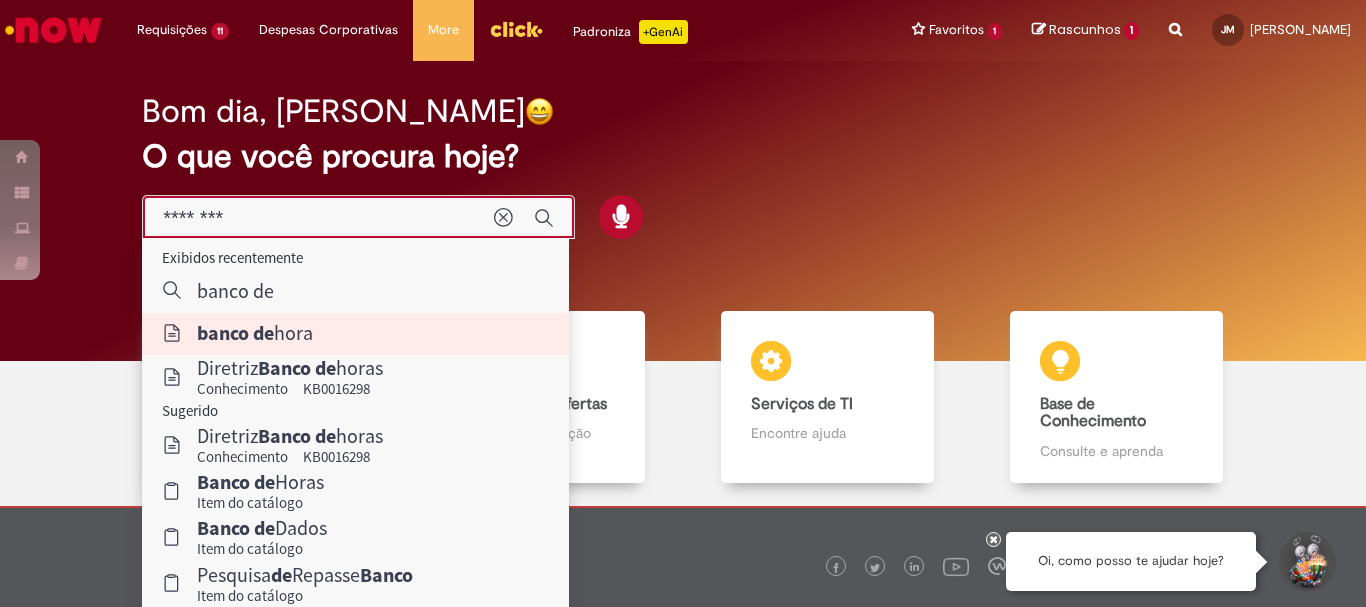type on "**********" 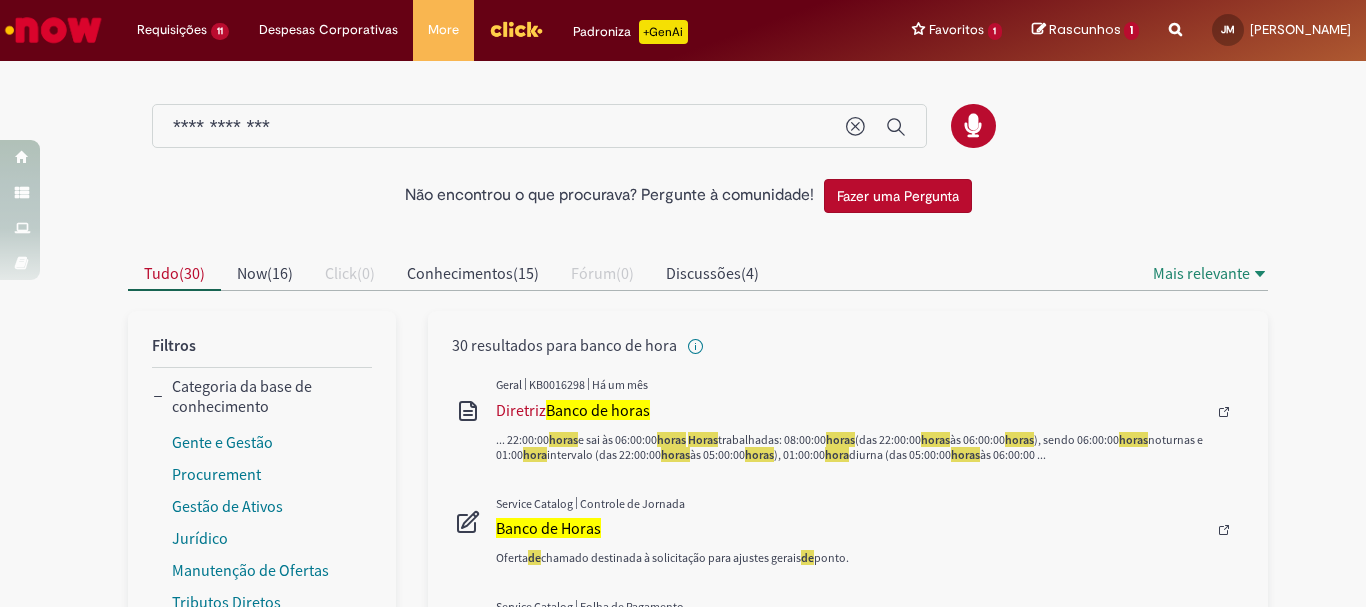 scroll, scrollTop: 100, scrollLeft: 0, axis: vertical 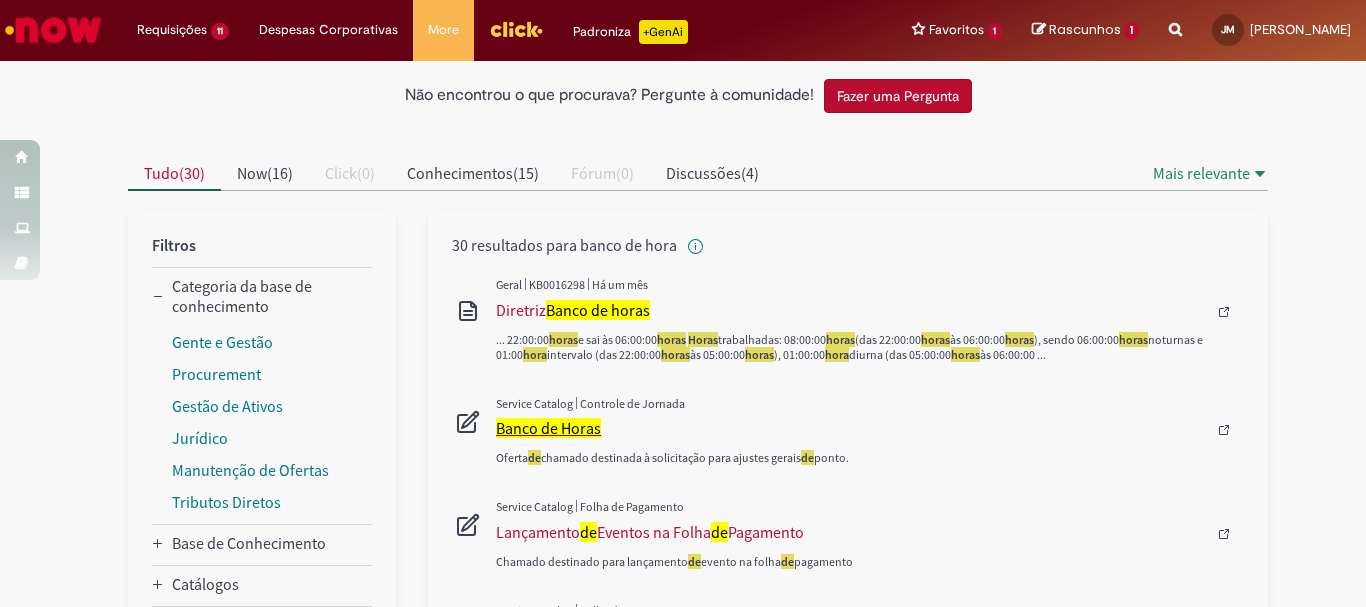 click on "Banco de Horas" at bounding box center [548, 428] 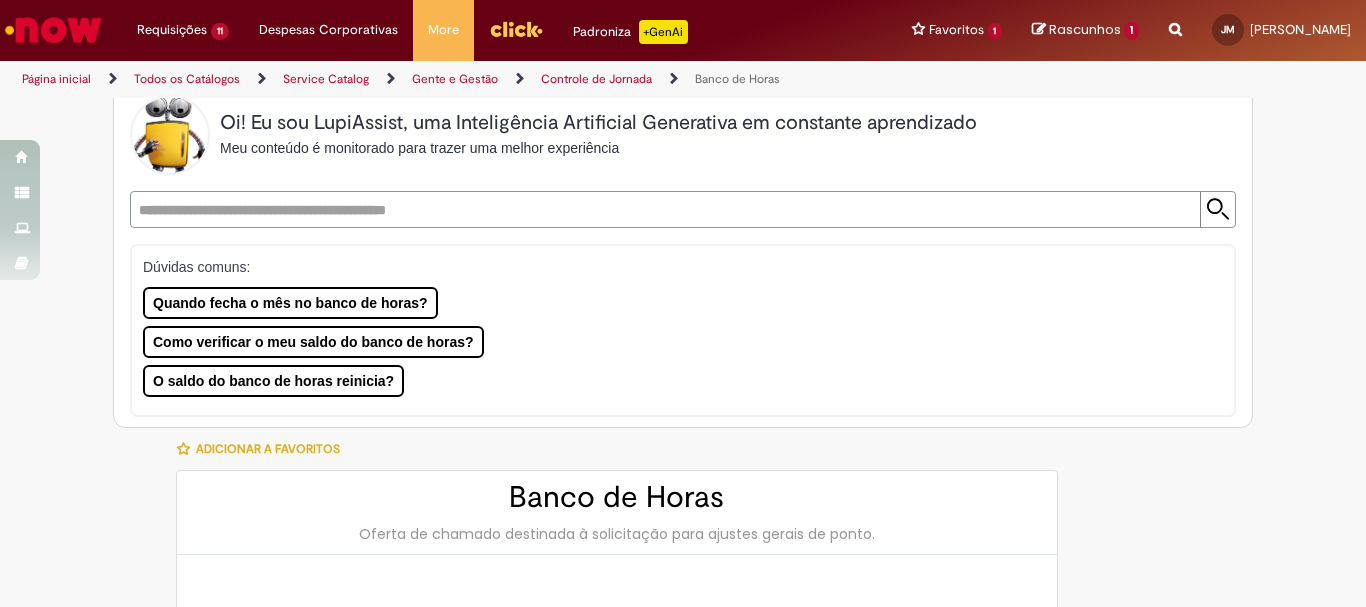 scroll, scrollTop: 0, scrollLeft: 0, axis: both 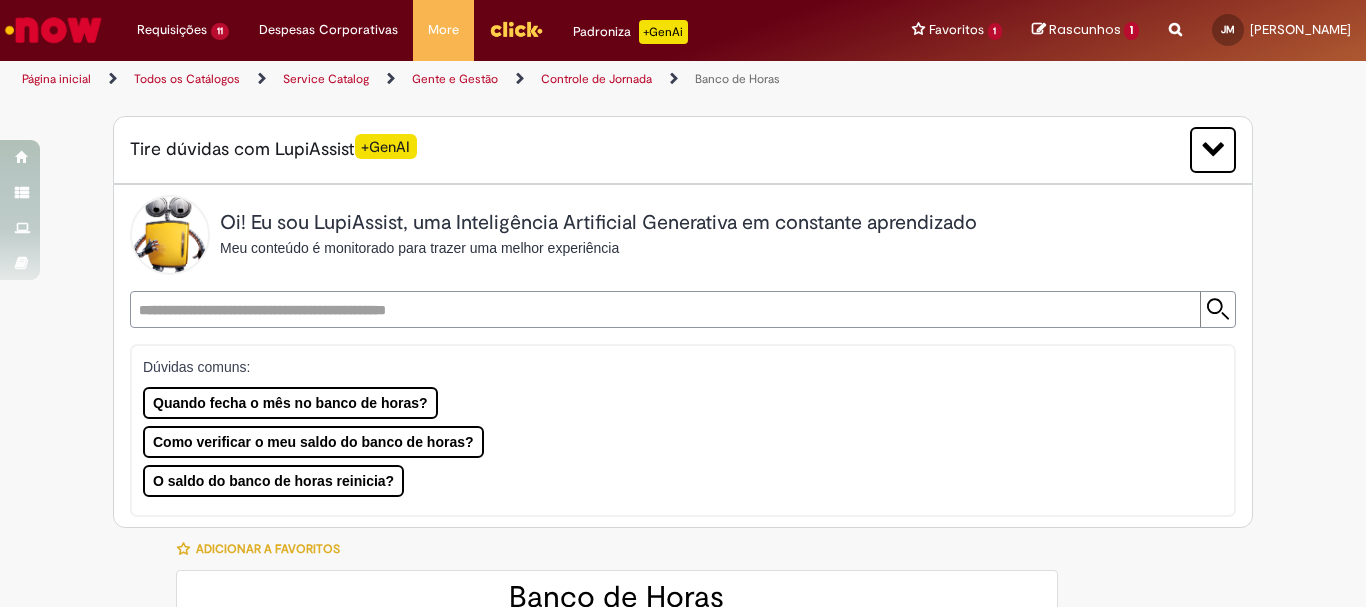 type on "********" 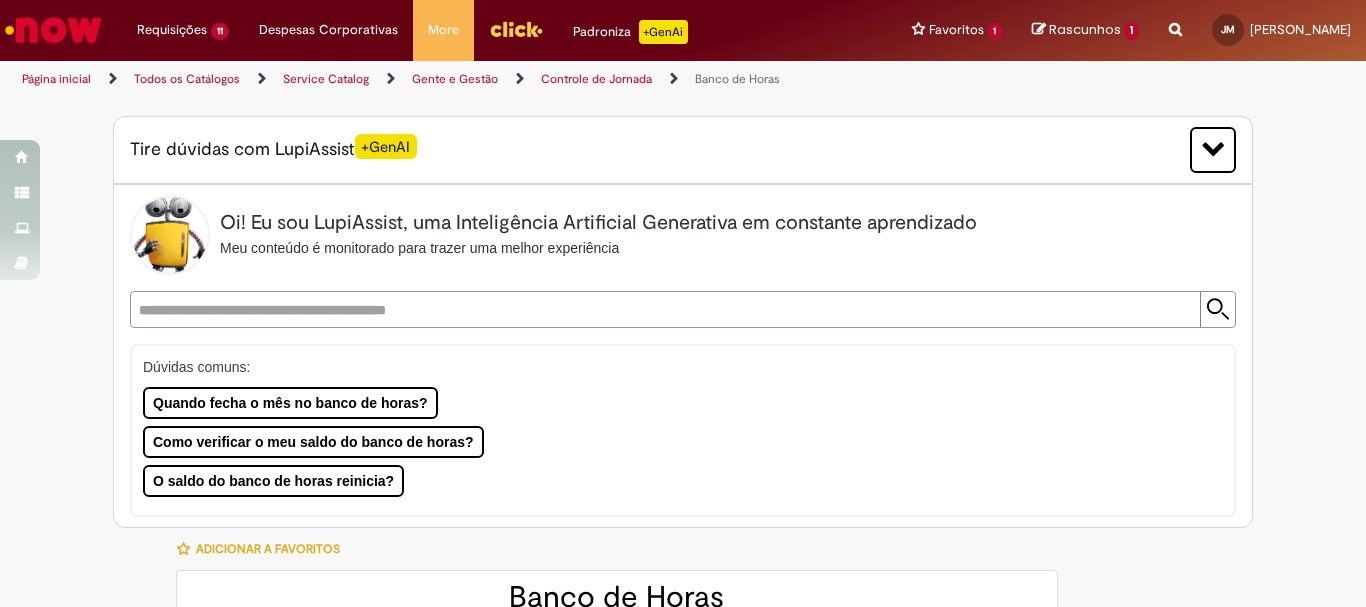 type on "**********" 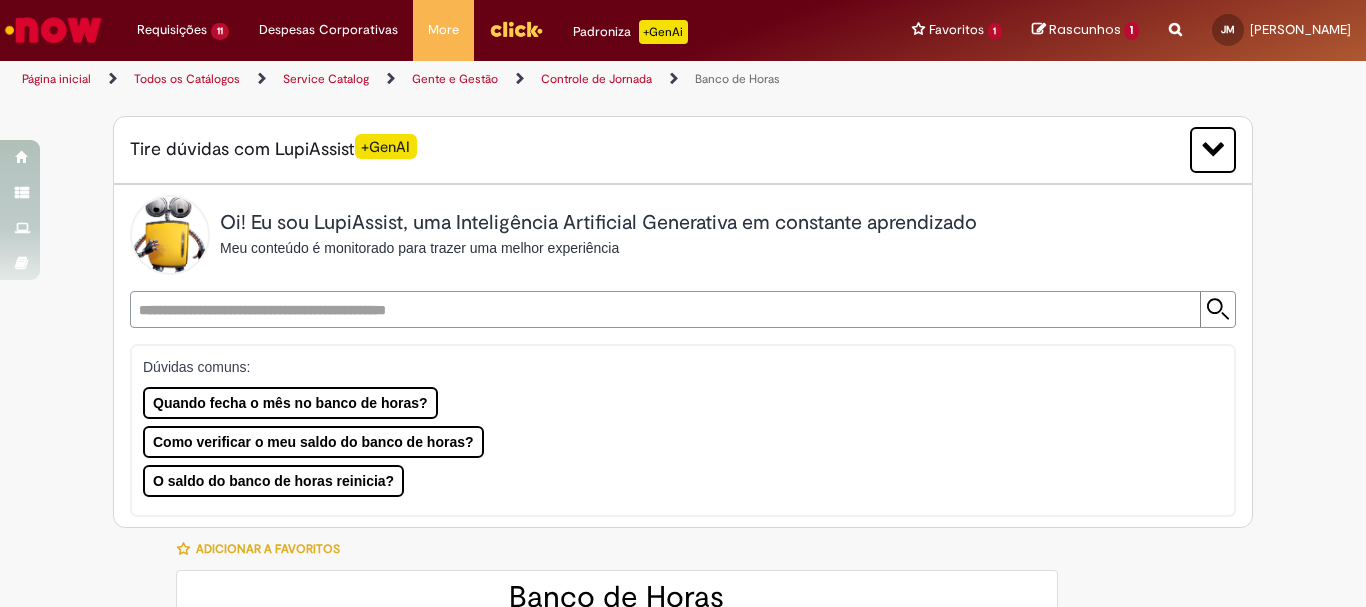 type on "**********" 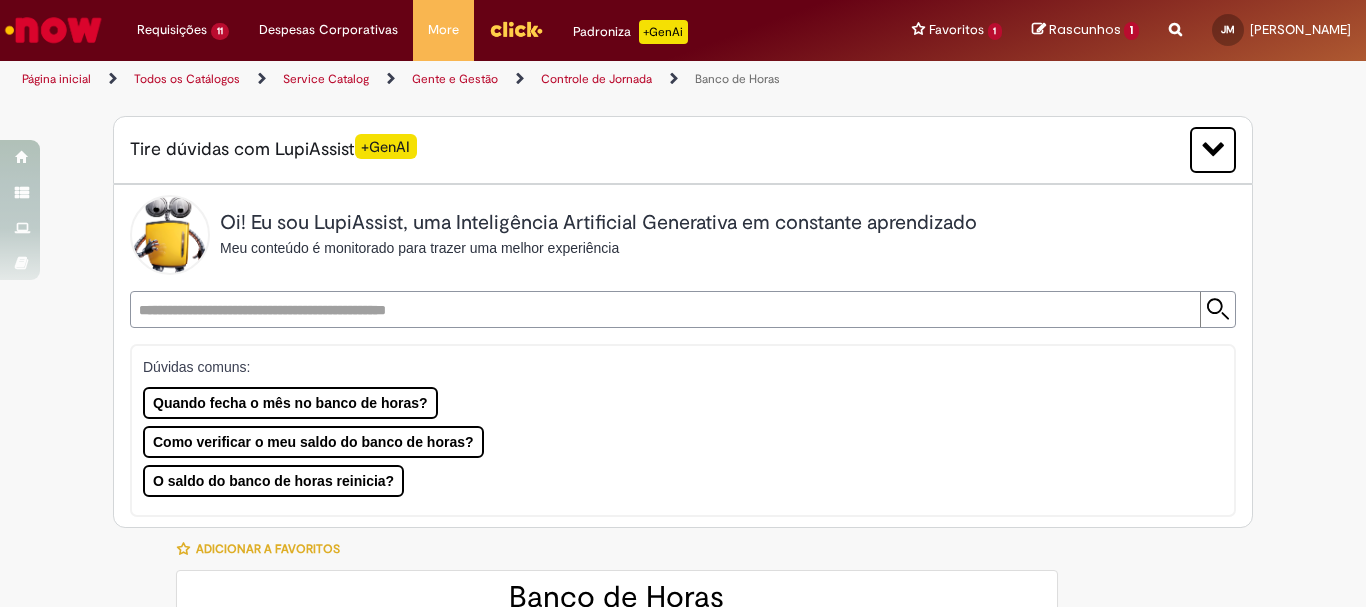 type on "**********" 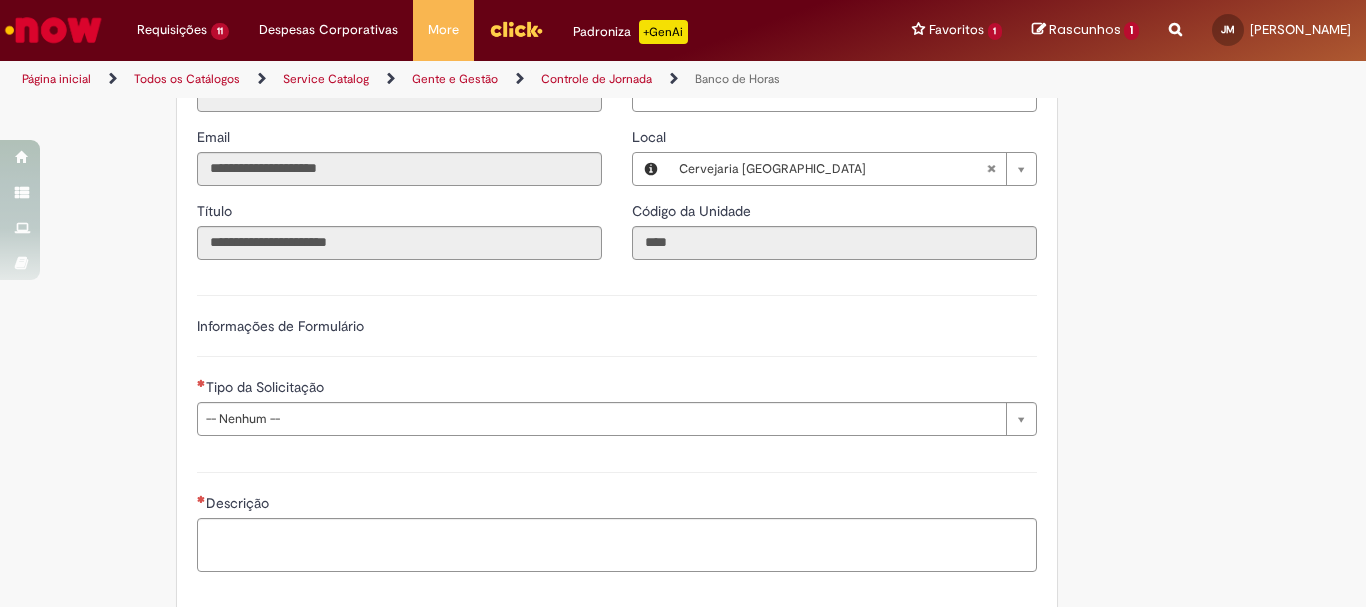 scroll, scrollTop: 1300, scrollLeft: 0, axis: vertical 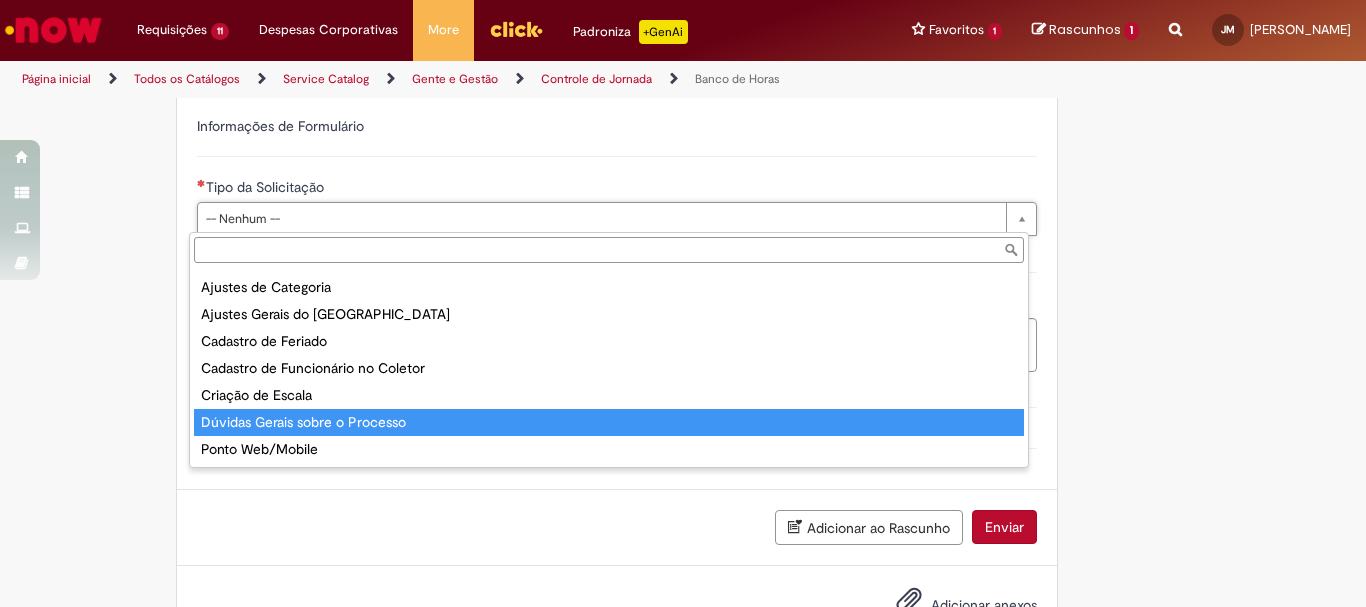 type on "**********" 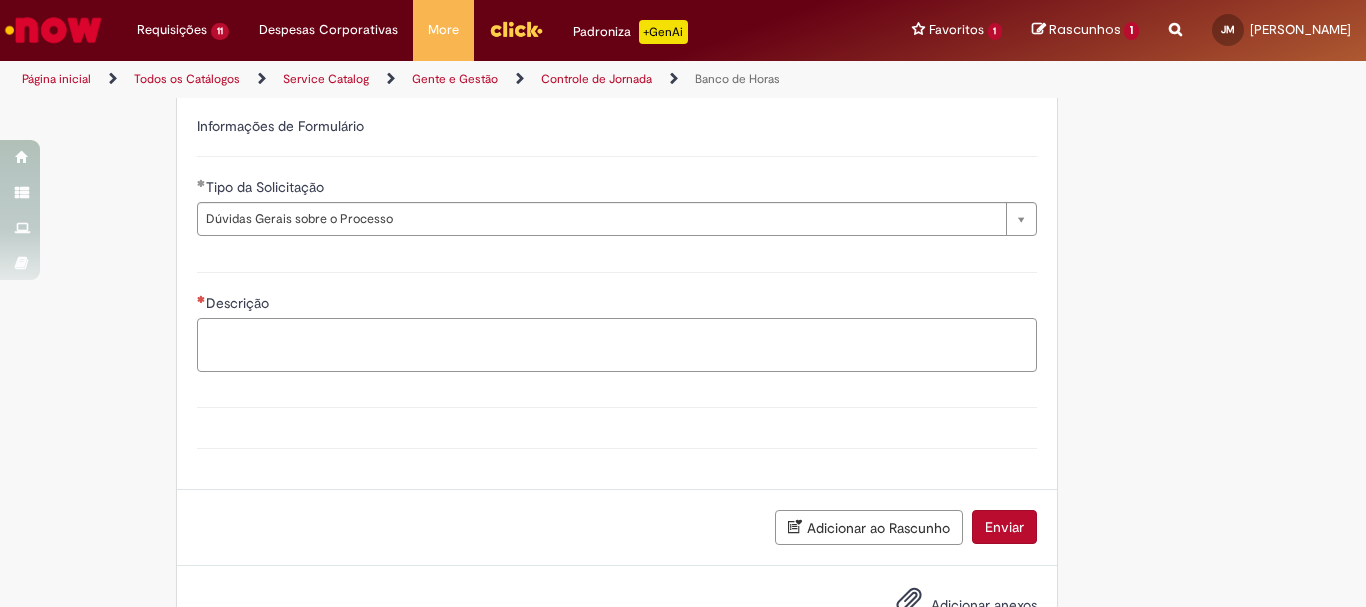 click on "Descrição" at bounding box center (617, 345) 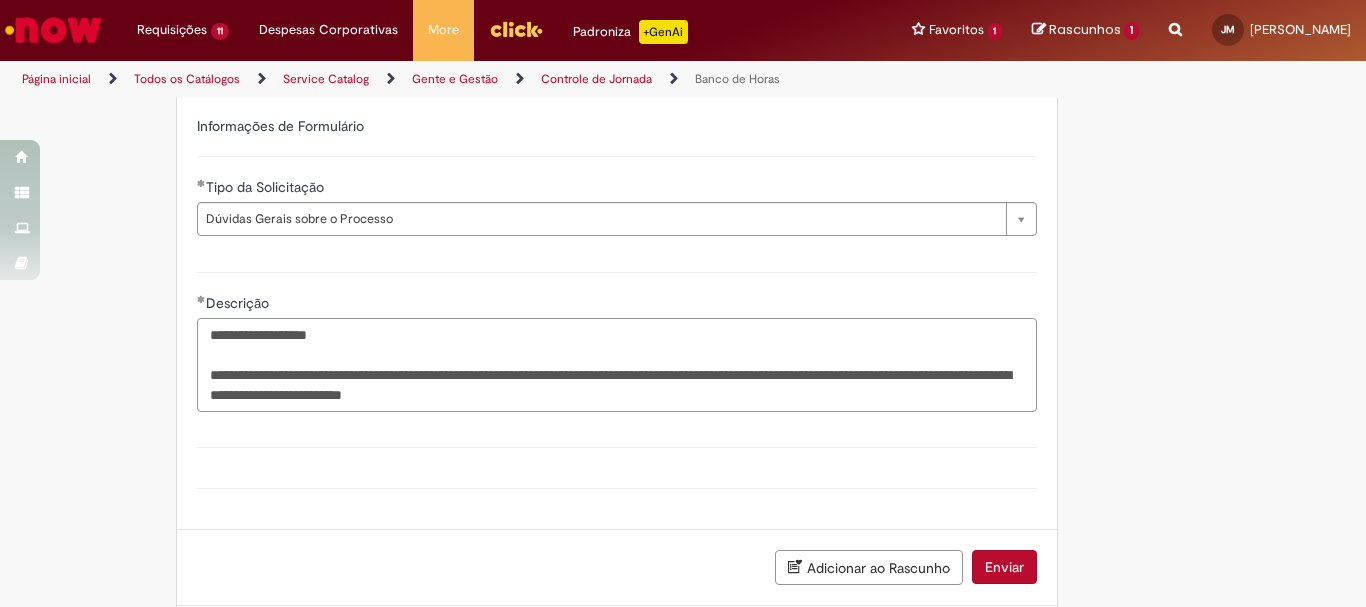 click on "**********" at bounding box center (617, 365) 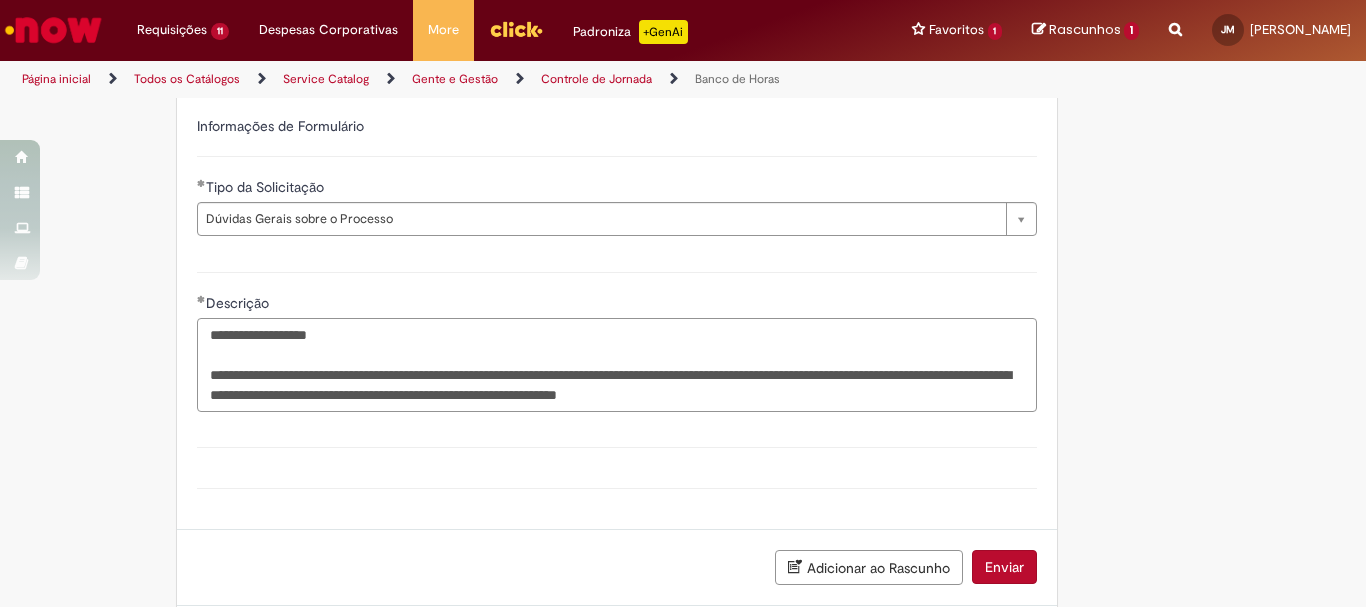 scroll, scrollTop: 1408, scrollLeft: 0, axis: vertical 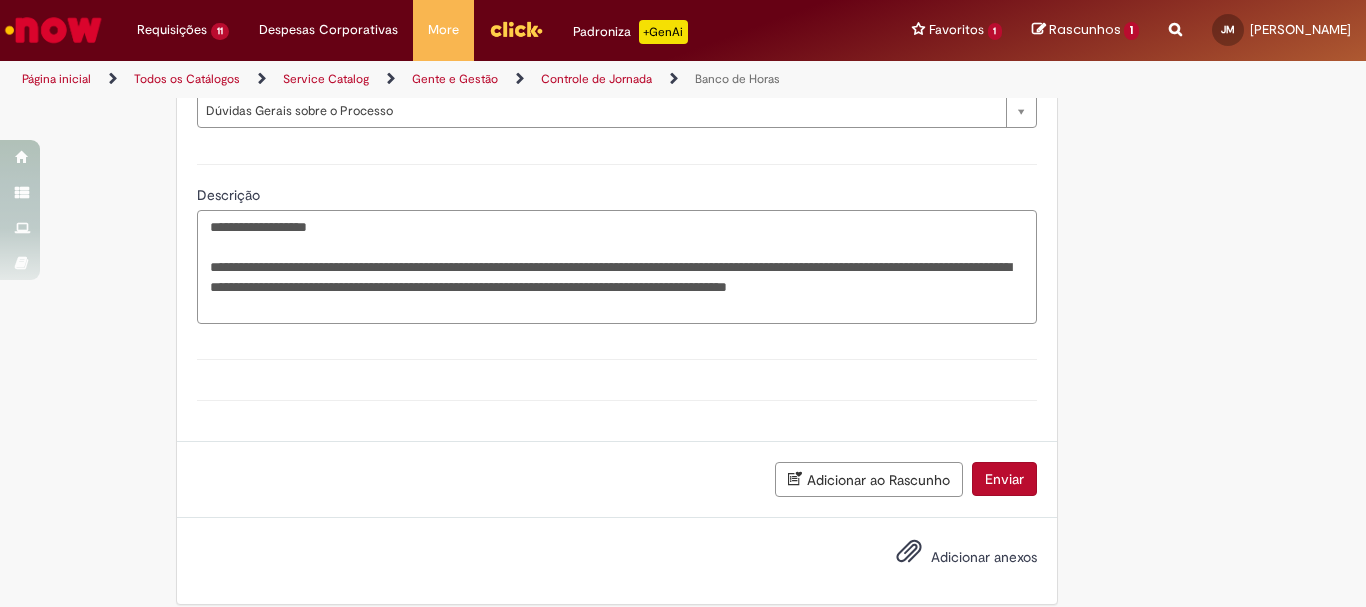 paste on "*********" 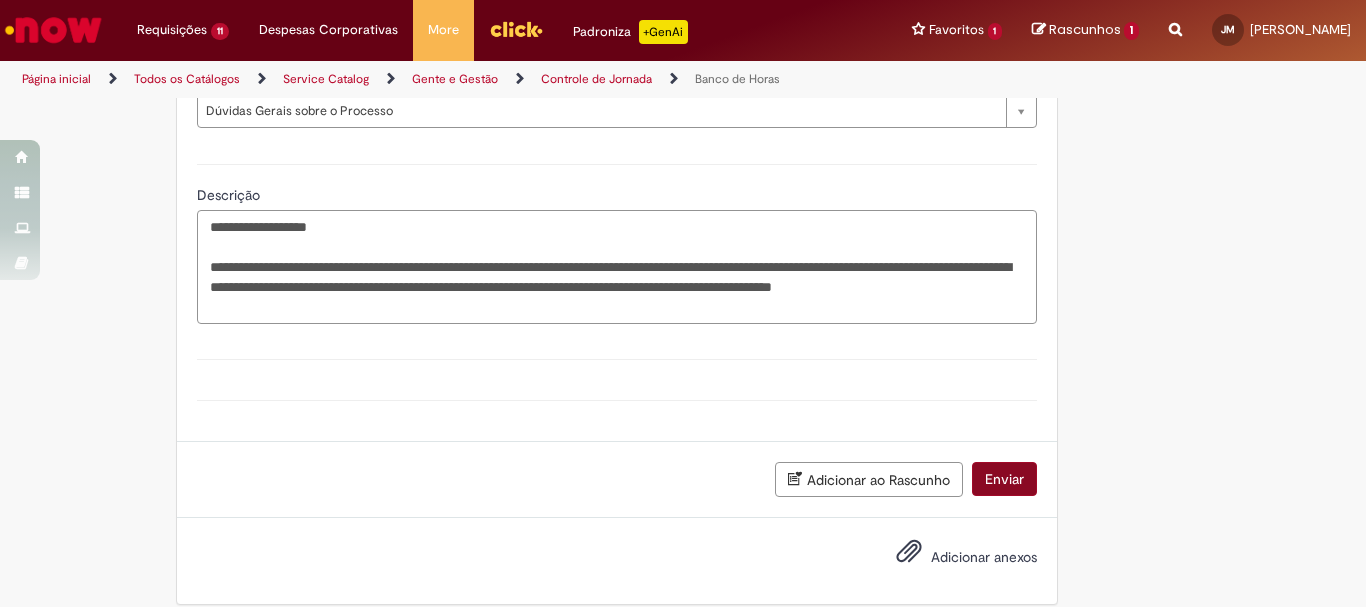 type on "**********" 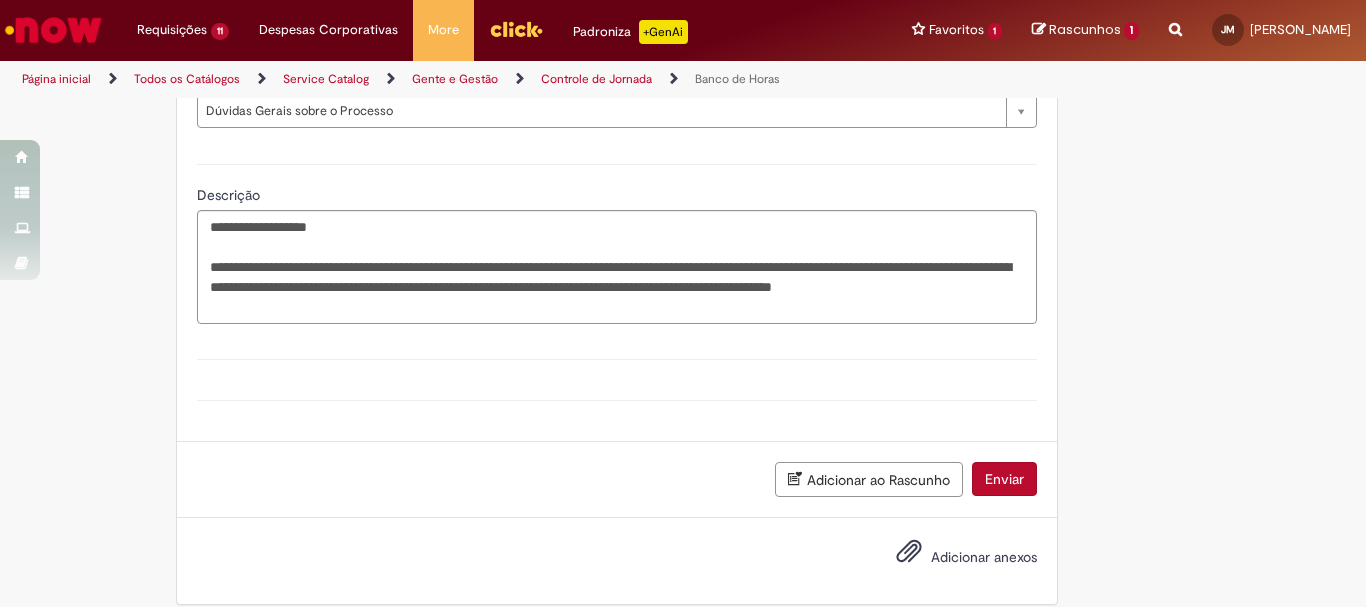 click on "Enviar" at bounding box center [1004, 479] 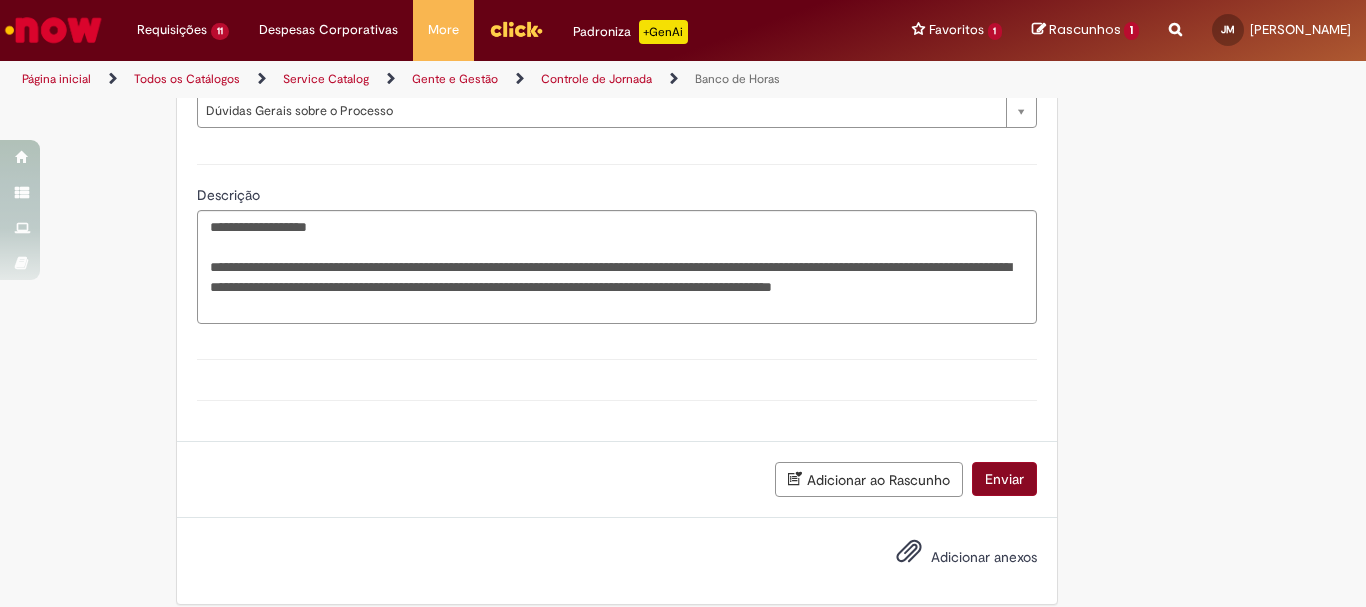 scroll, scrollTop: 1382, scrollLeft: 0, axis: vertical 